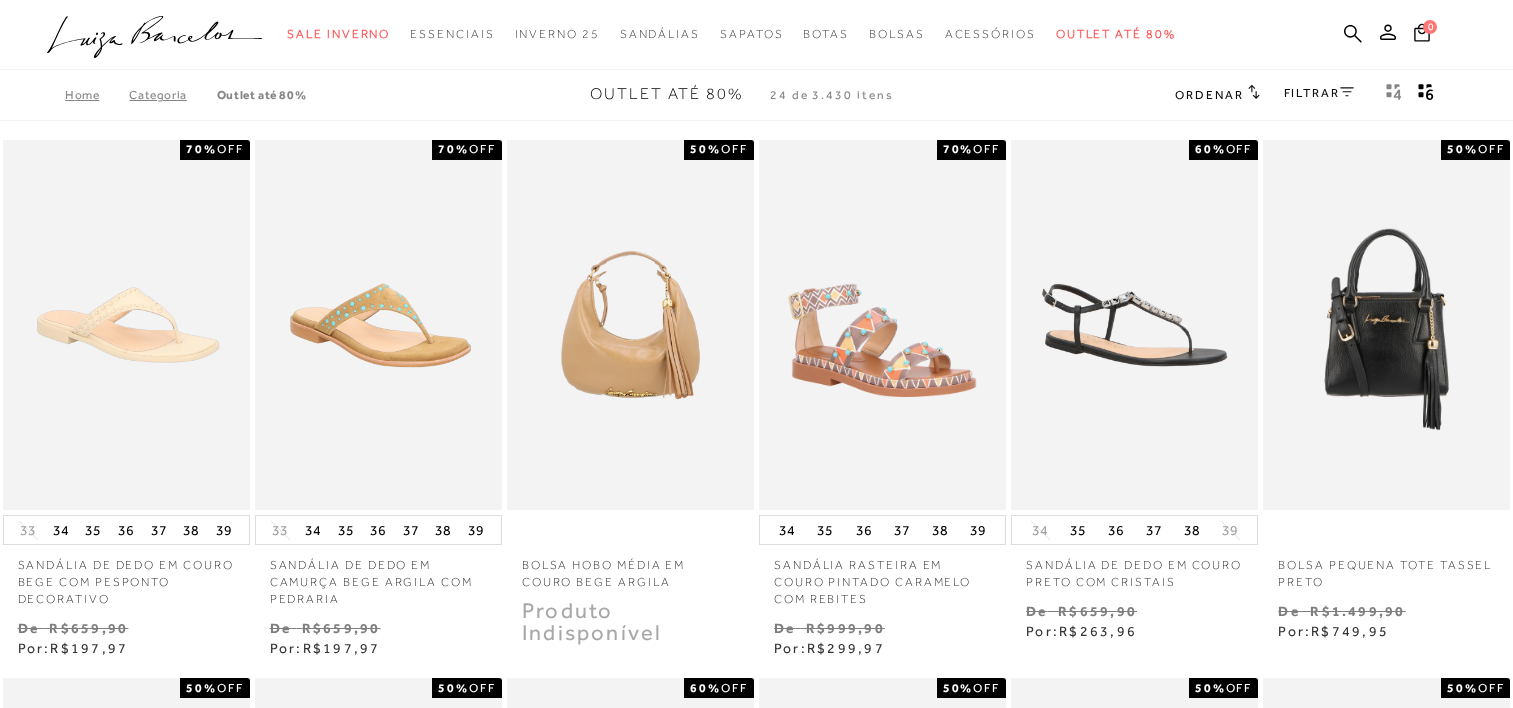 scroll, scrollTop: 0, scrollLeft: 0, axis: both 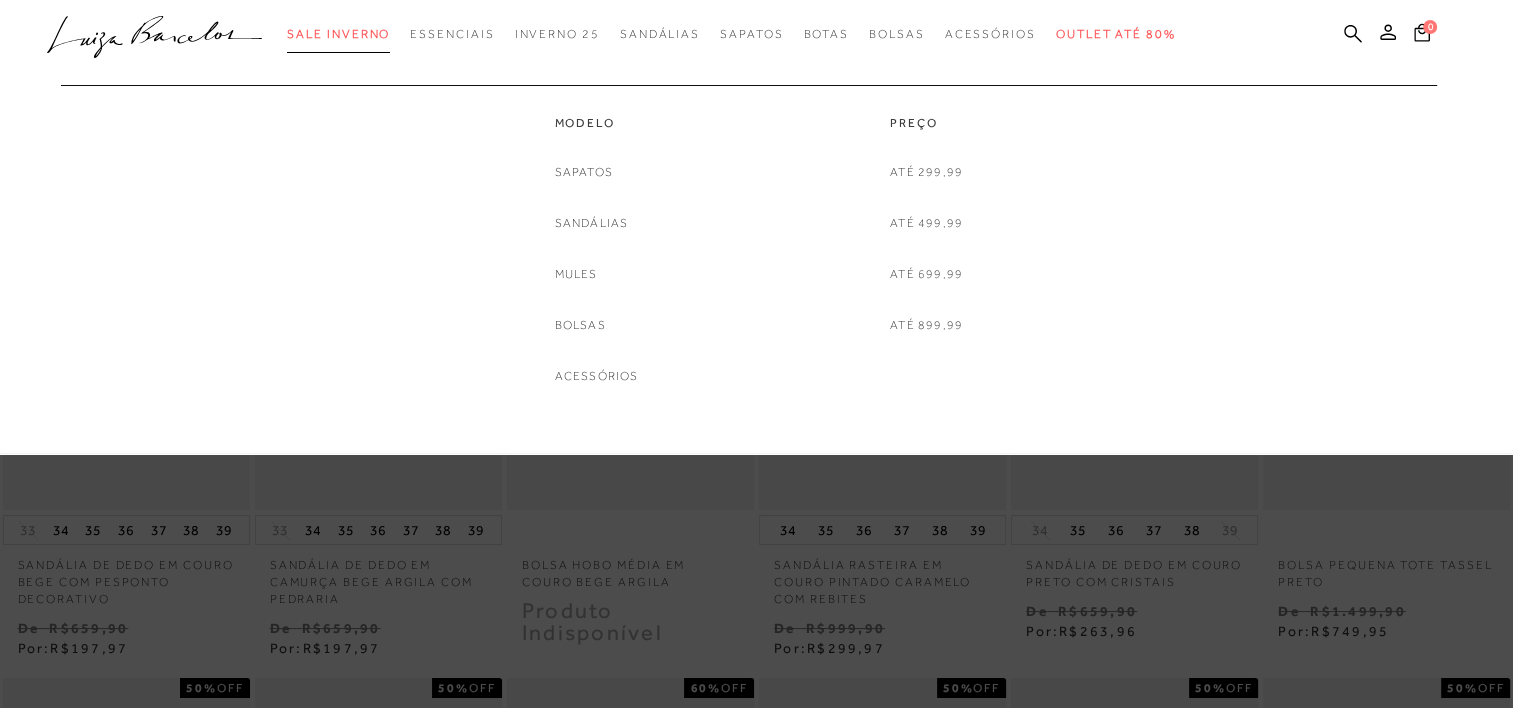 click on "Sale Inverno" at bounding box center (338, 34) 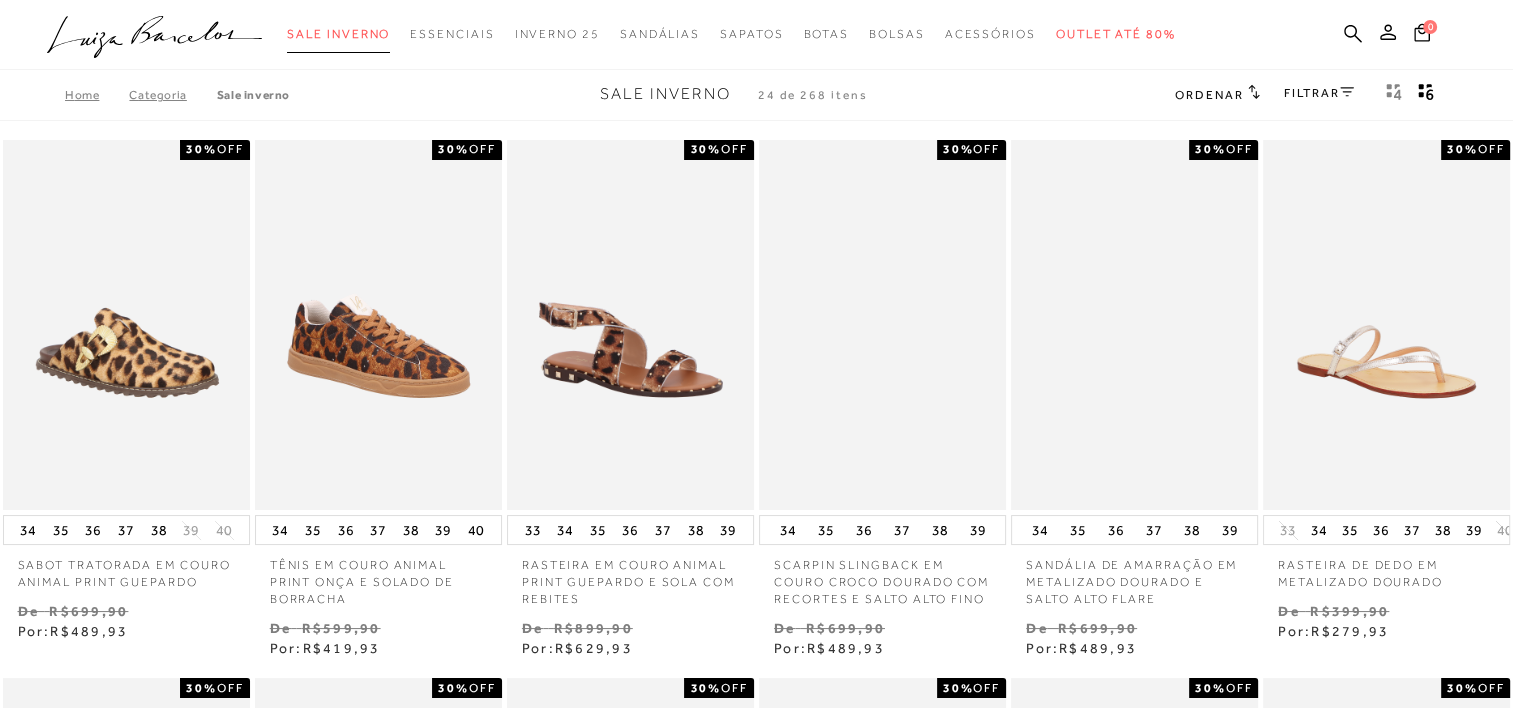 type 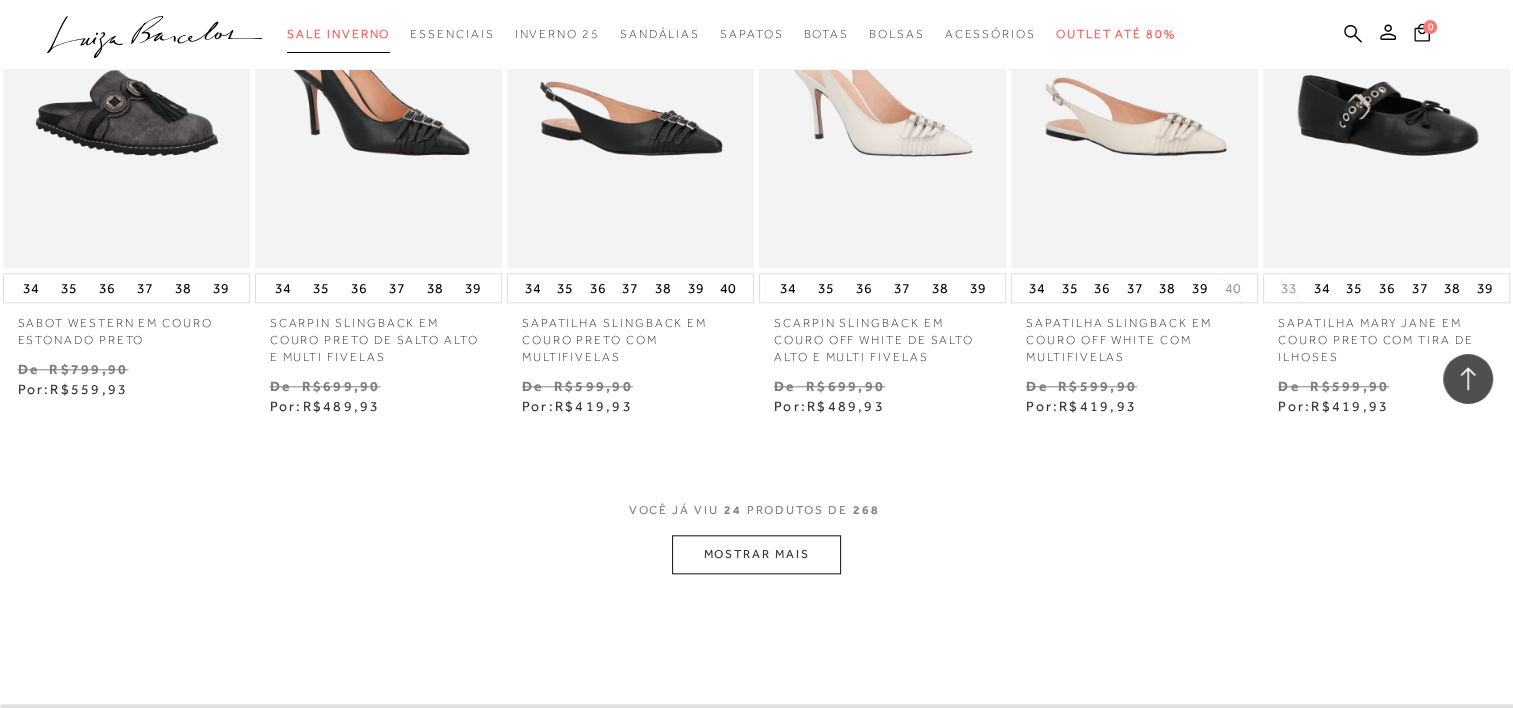 scroll, scrollTop: 1960, scrollLeft: 0, axis: vertical 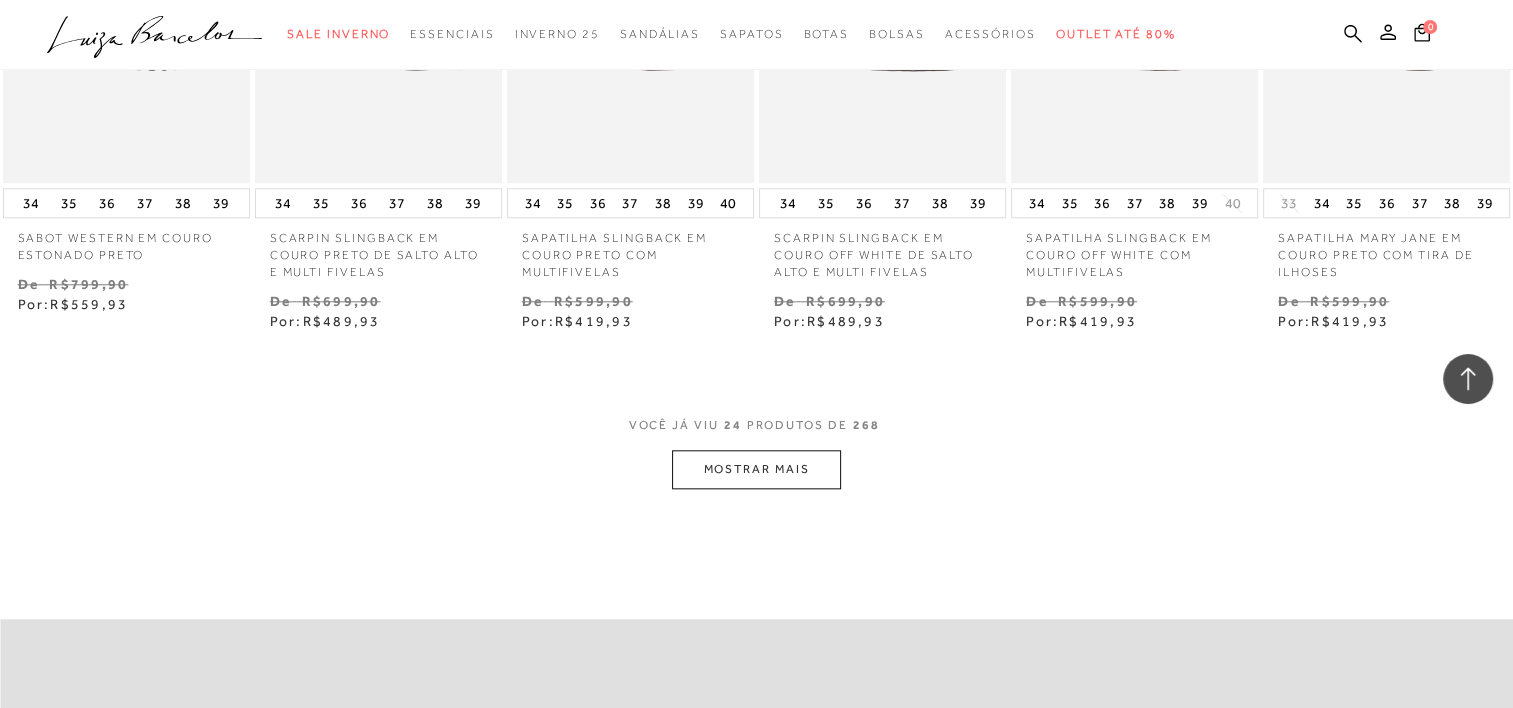 click on "MOSTRAR MAIS" at bounding box center [756, 469] 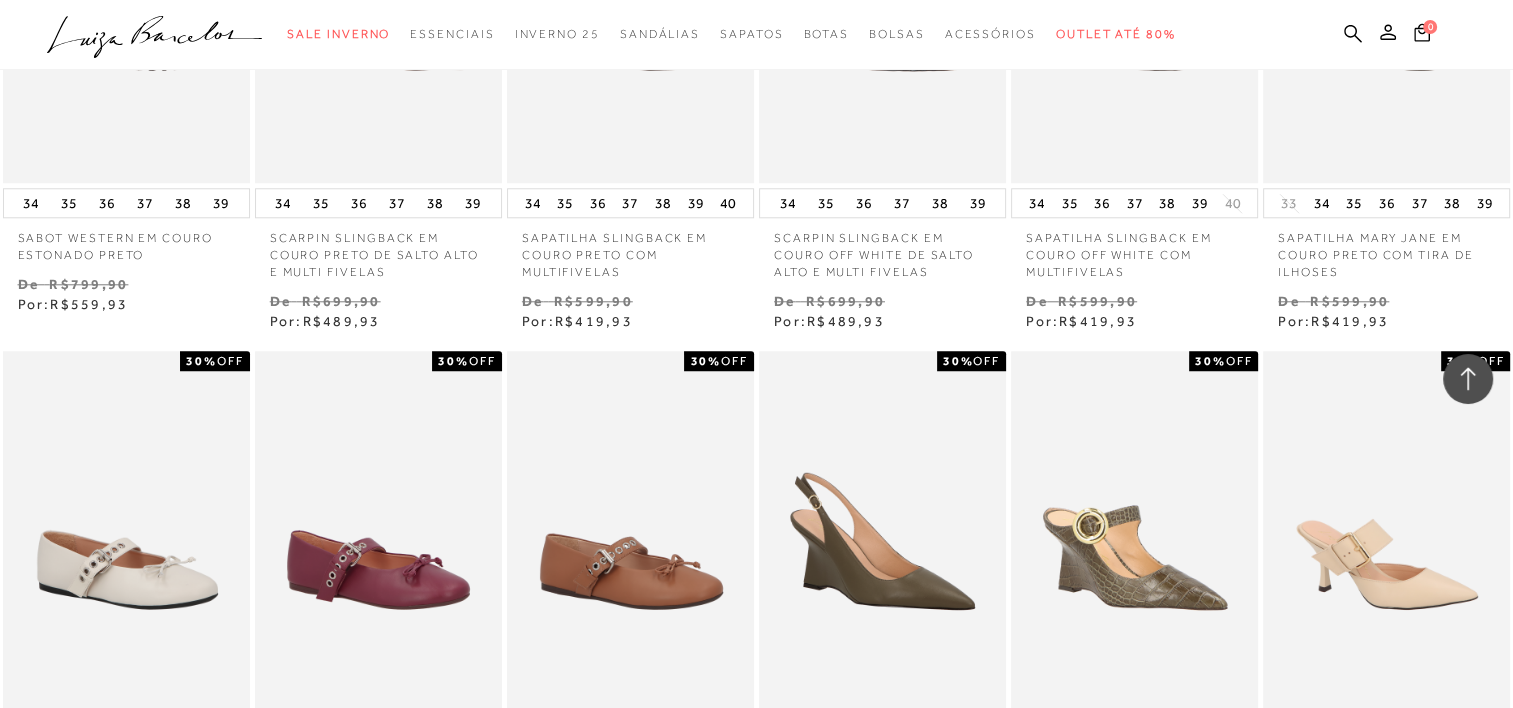 type 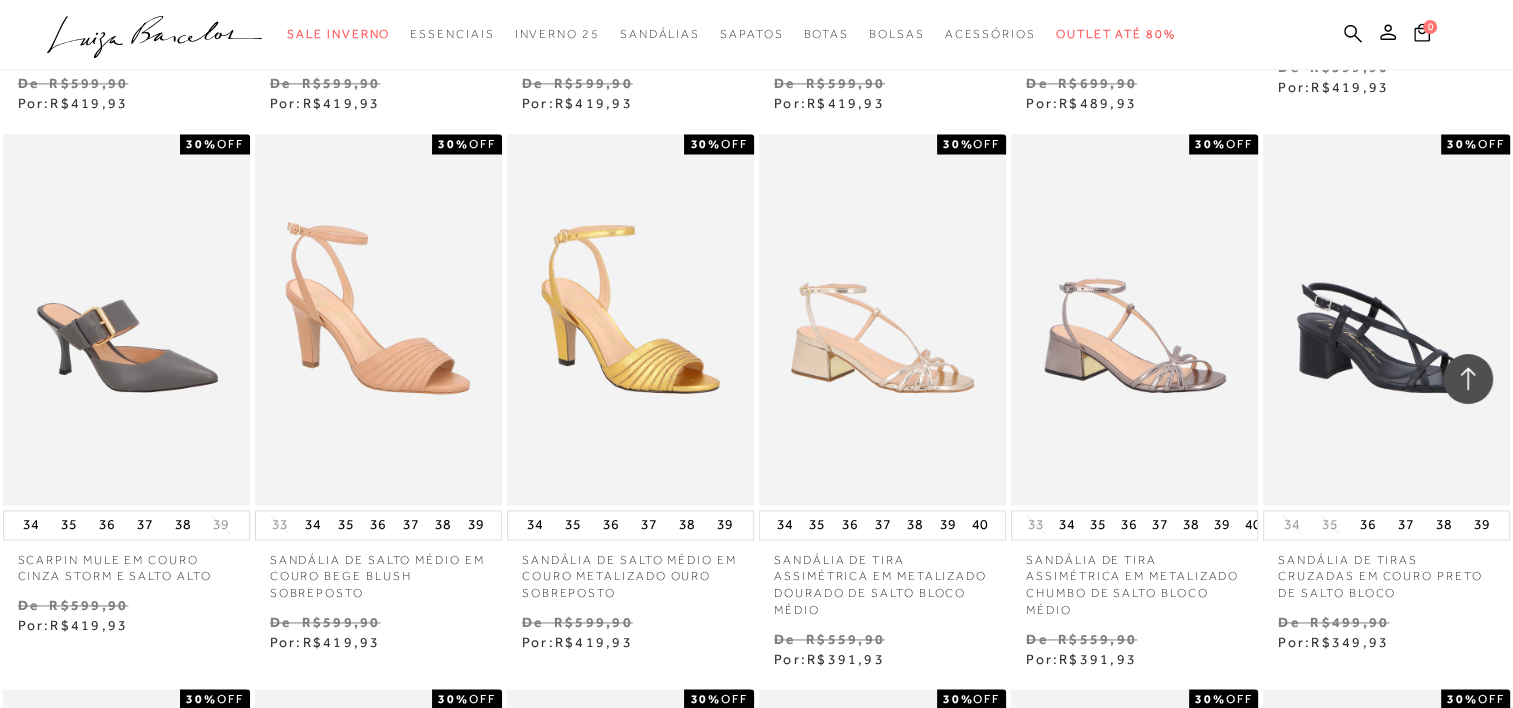 scroll, scrollTop: 2720, scrollLeft: 0, axis: vertical 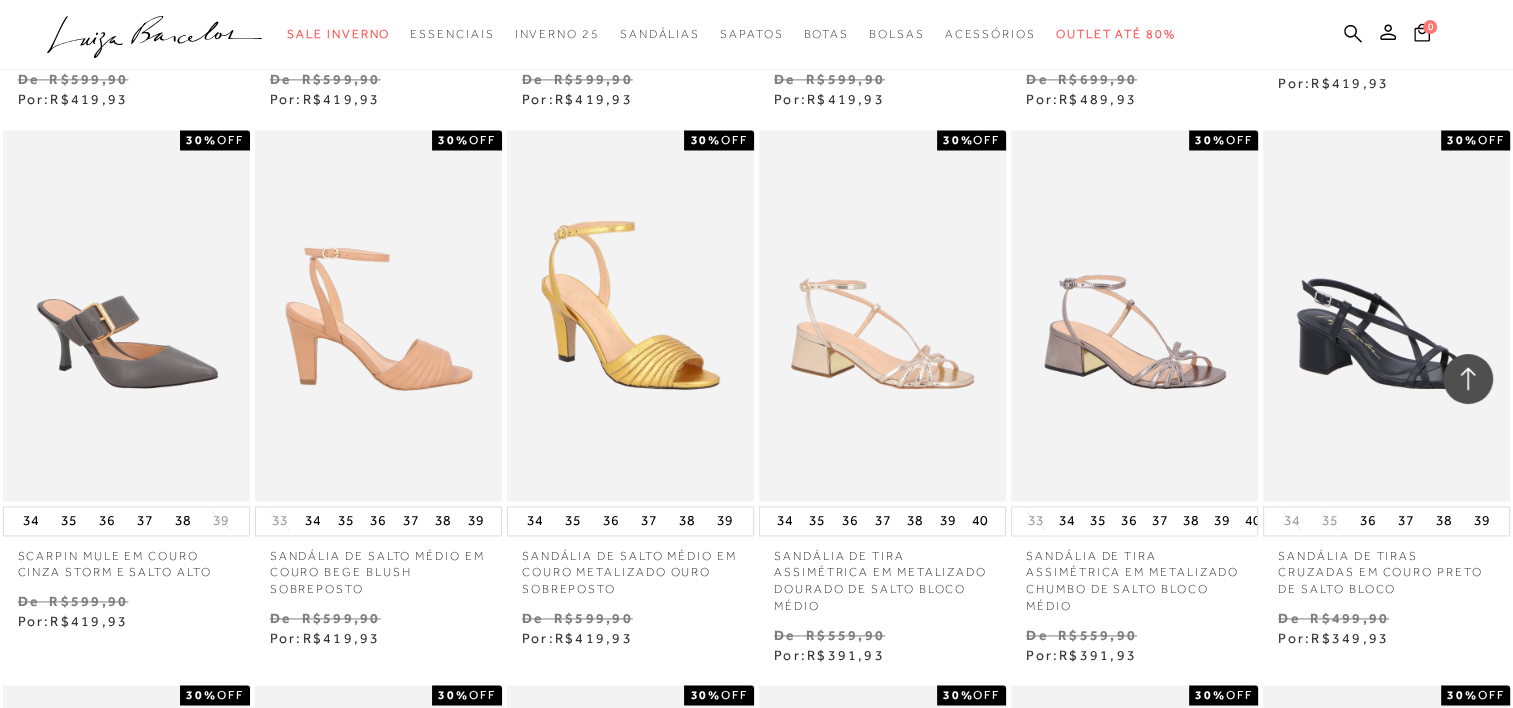 click at bounding box center [379, 315] 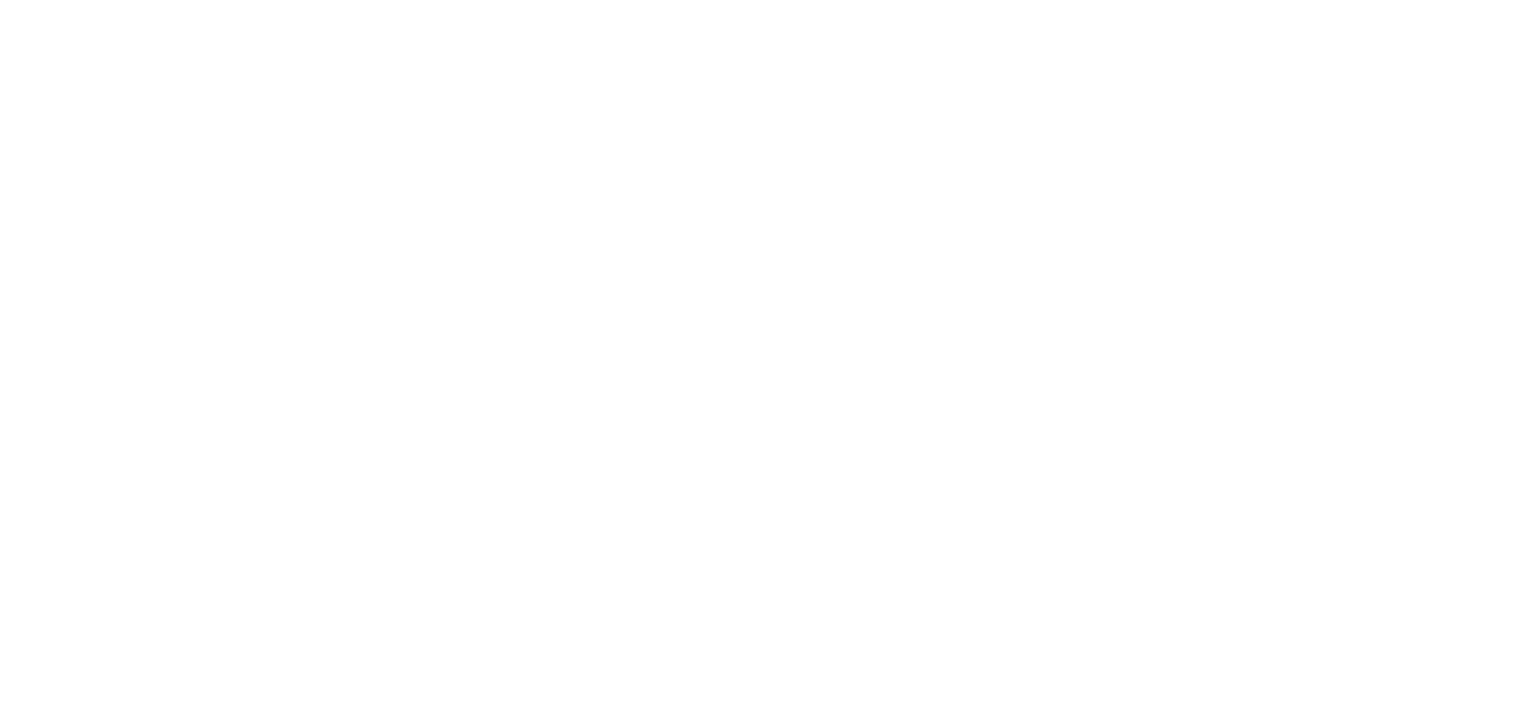 scroll, scrollTop: 0, scrollLeft: 0, axis: both 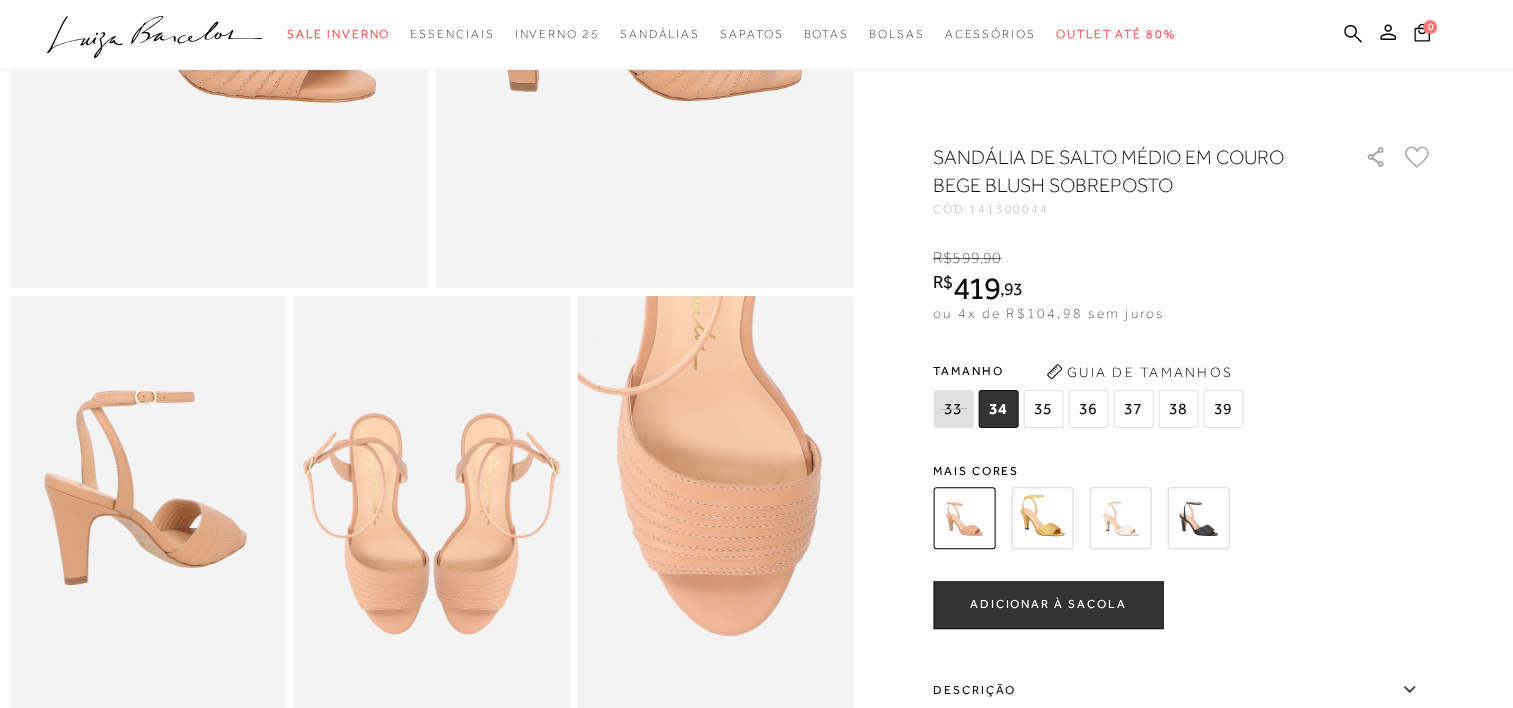 click at bounding box center (1409, 689) 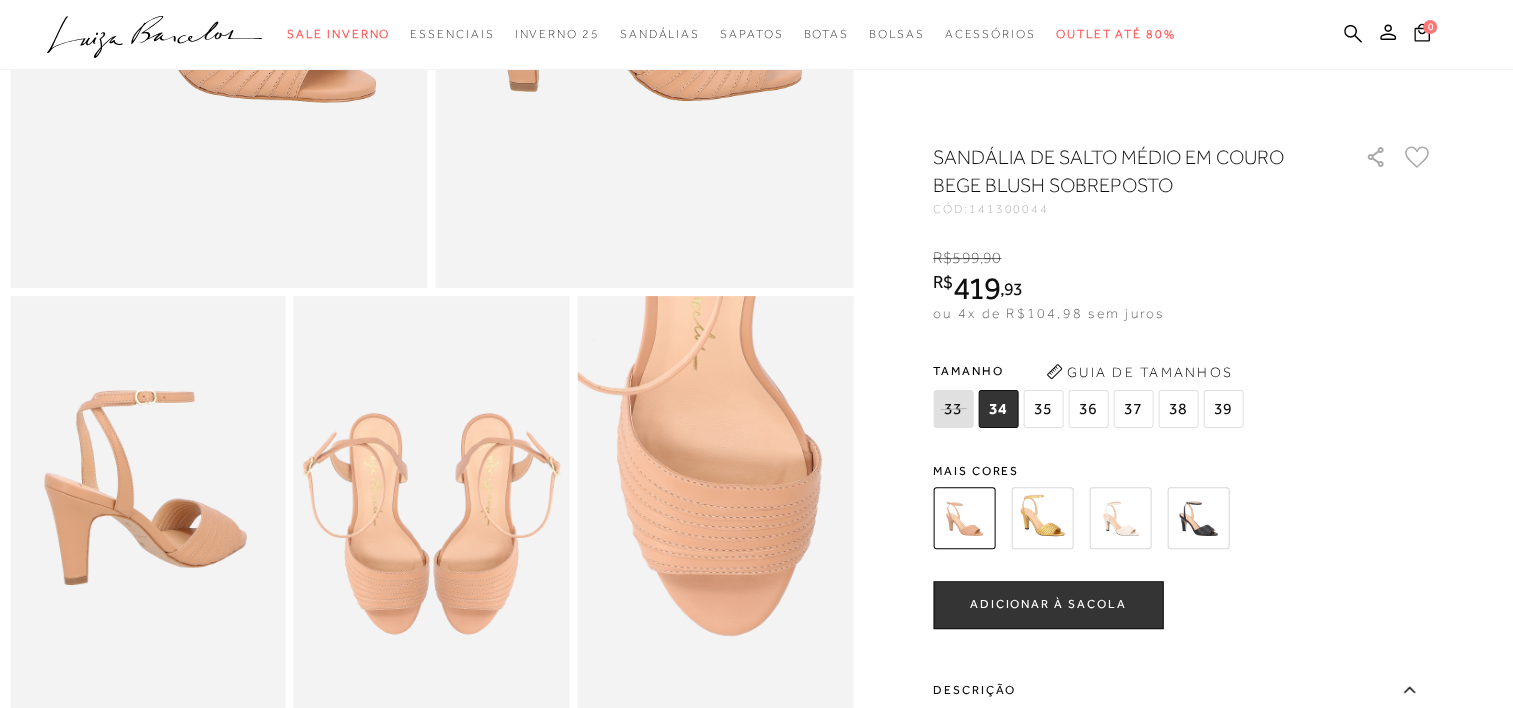 click at bounding box center (1409, 689) 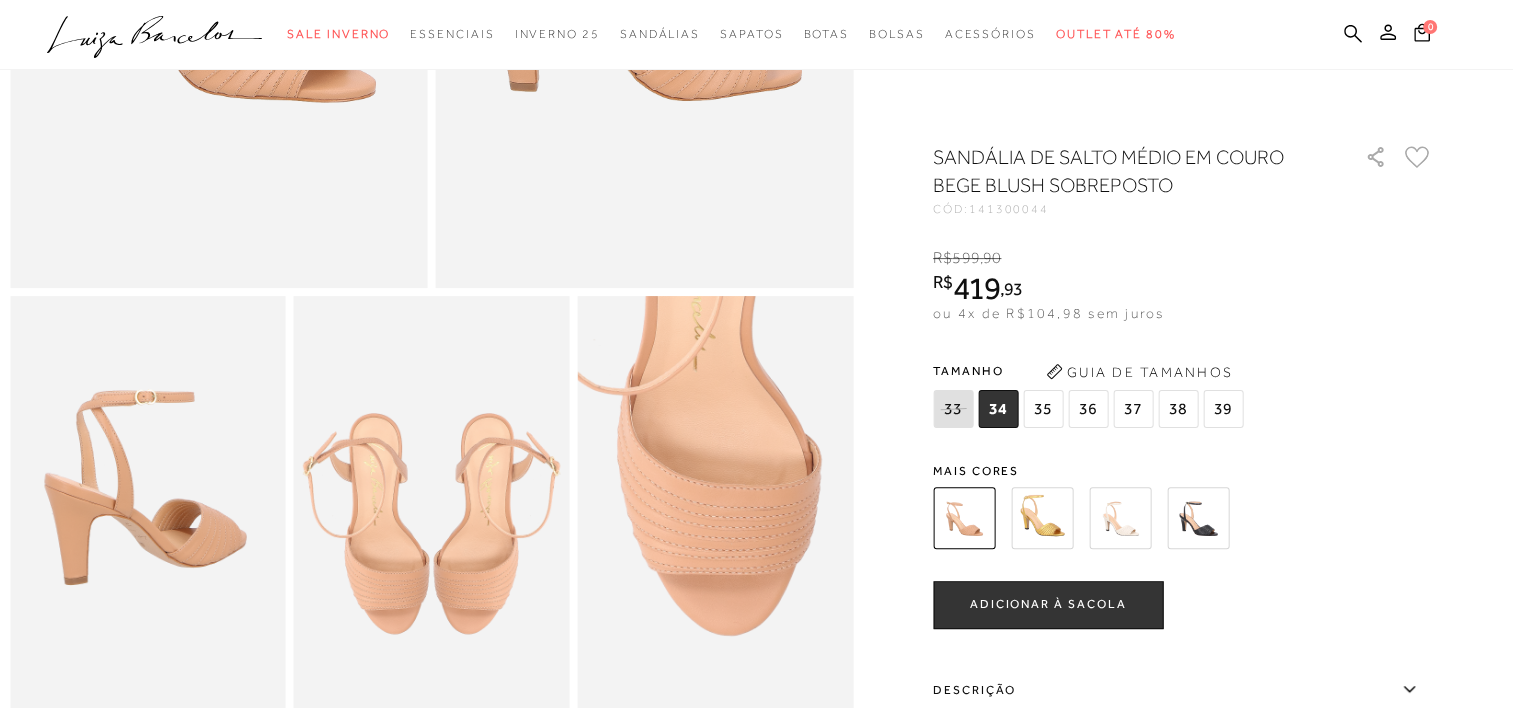 click at bounding box center [1409, 689] 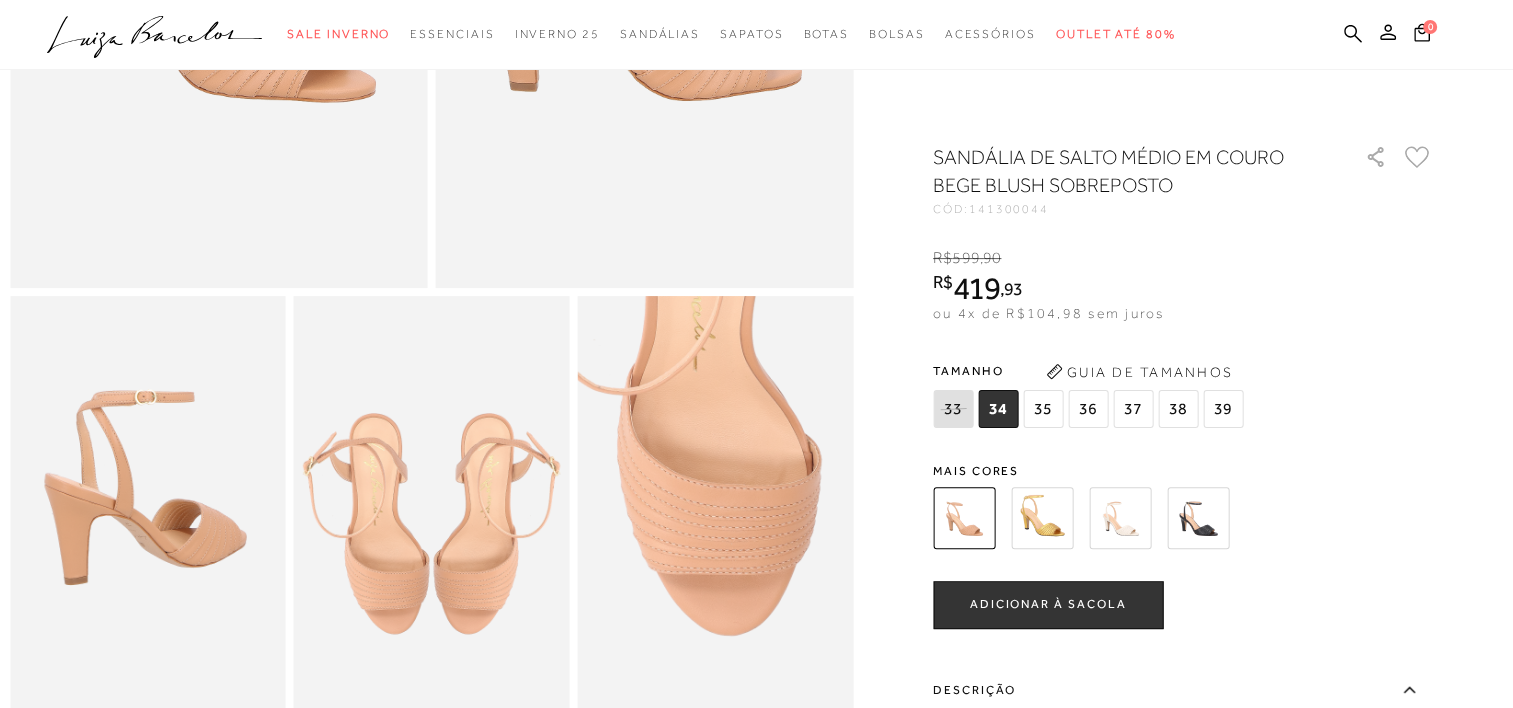 click at bounding box center (1409, 689) 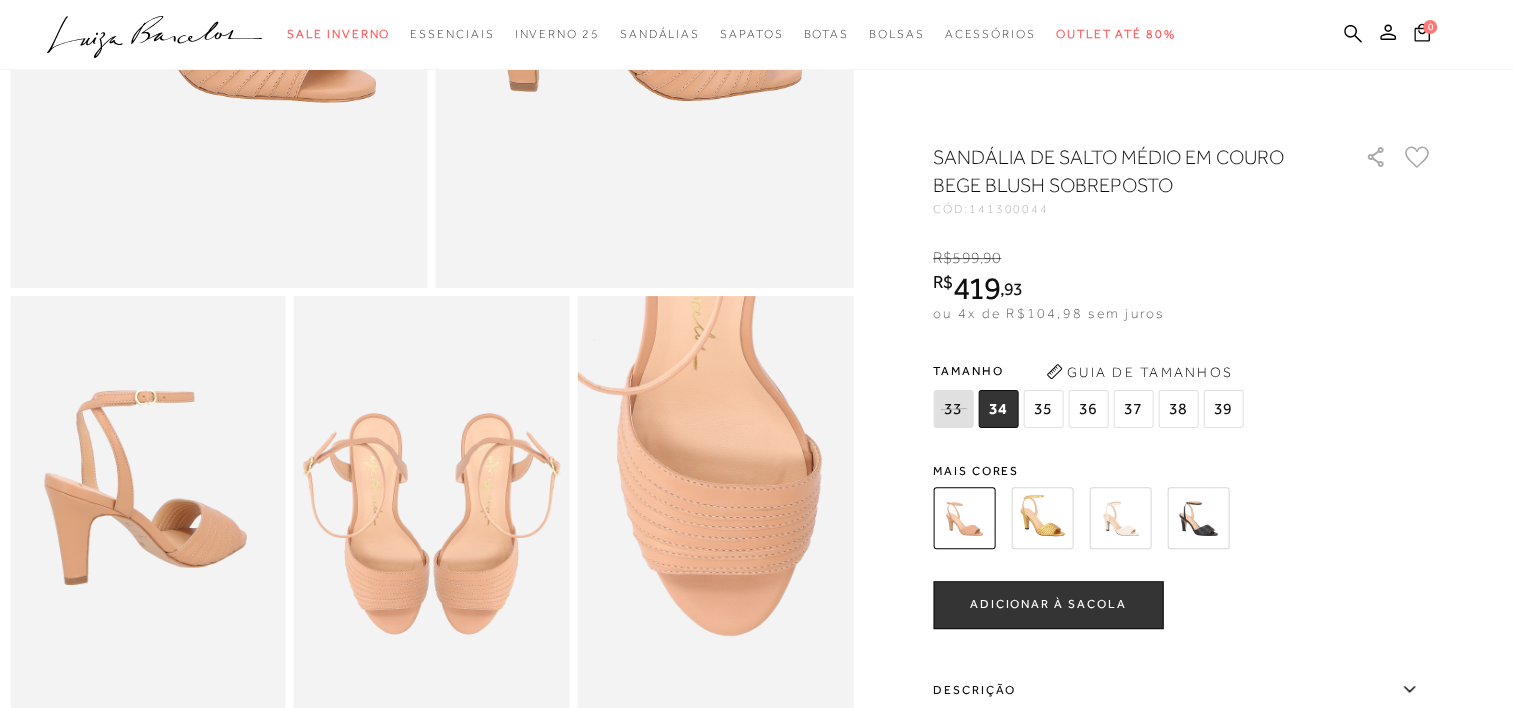 drag, startPoint x: 1420, startPoint y: 689, endPoint x: 1339, endPoint y: 580, distance: 135.80133 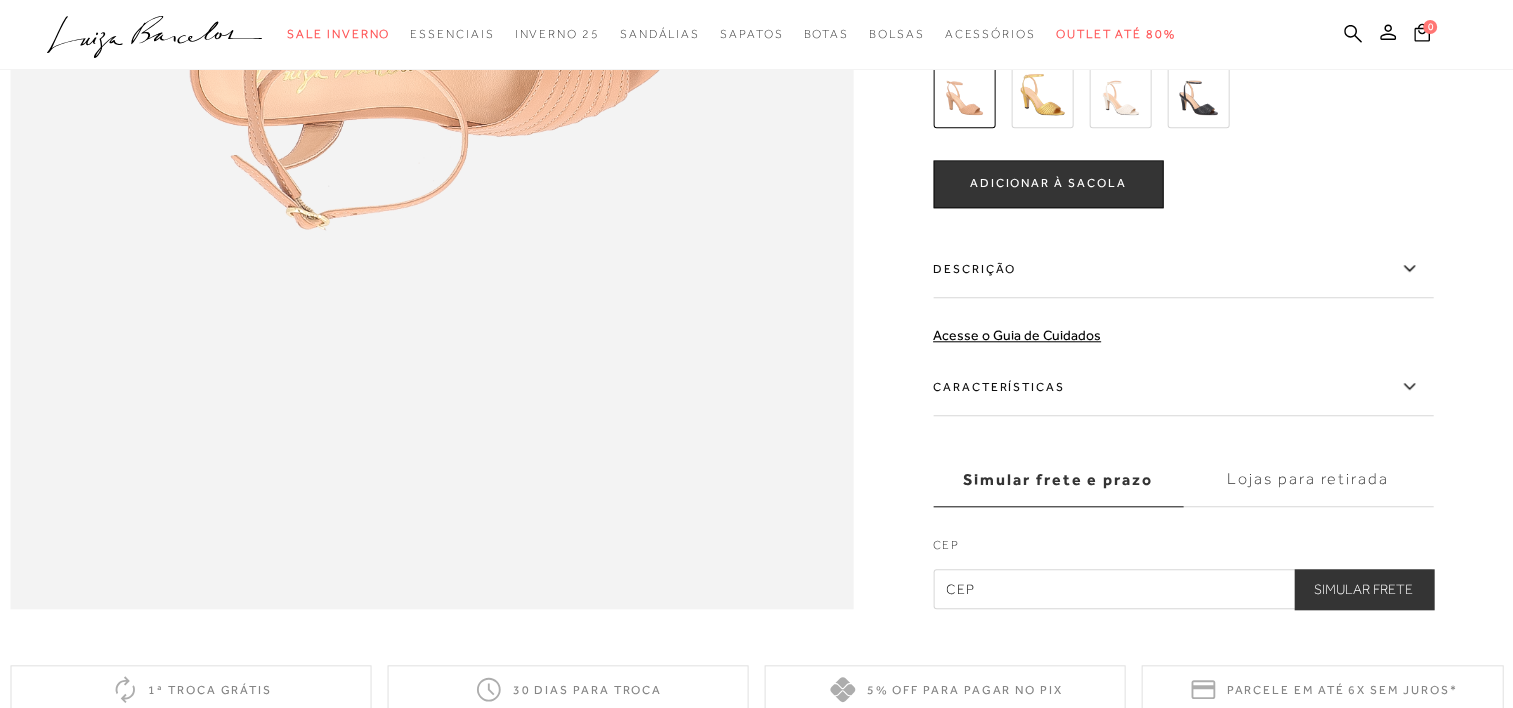 scroll, scrollTop: 1933, scrollLeft: 0, axis: vertical 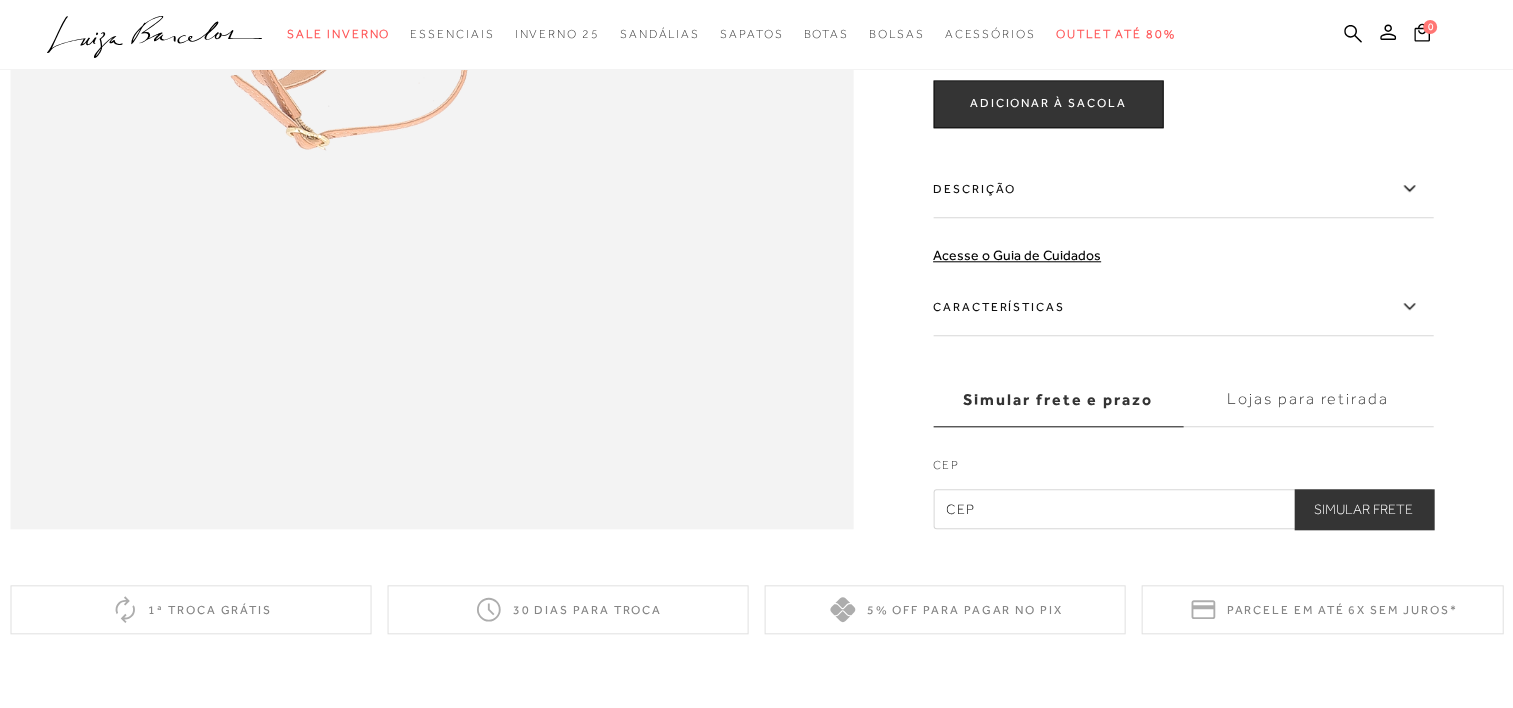 click at bounding box center (1408, 188) 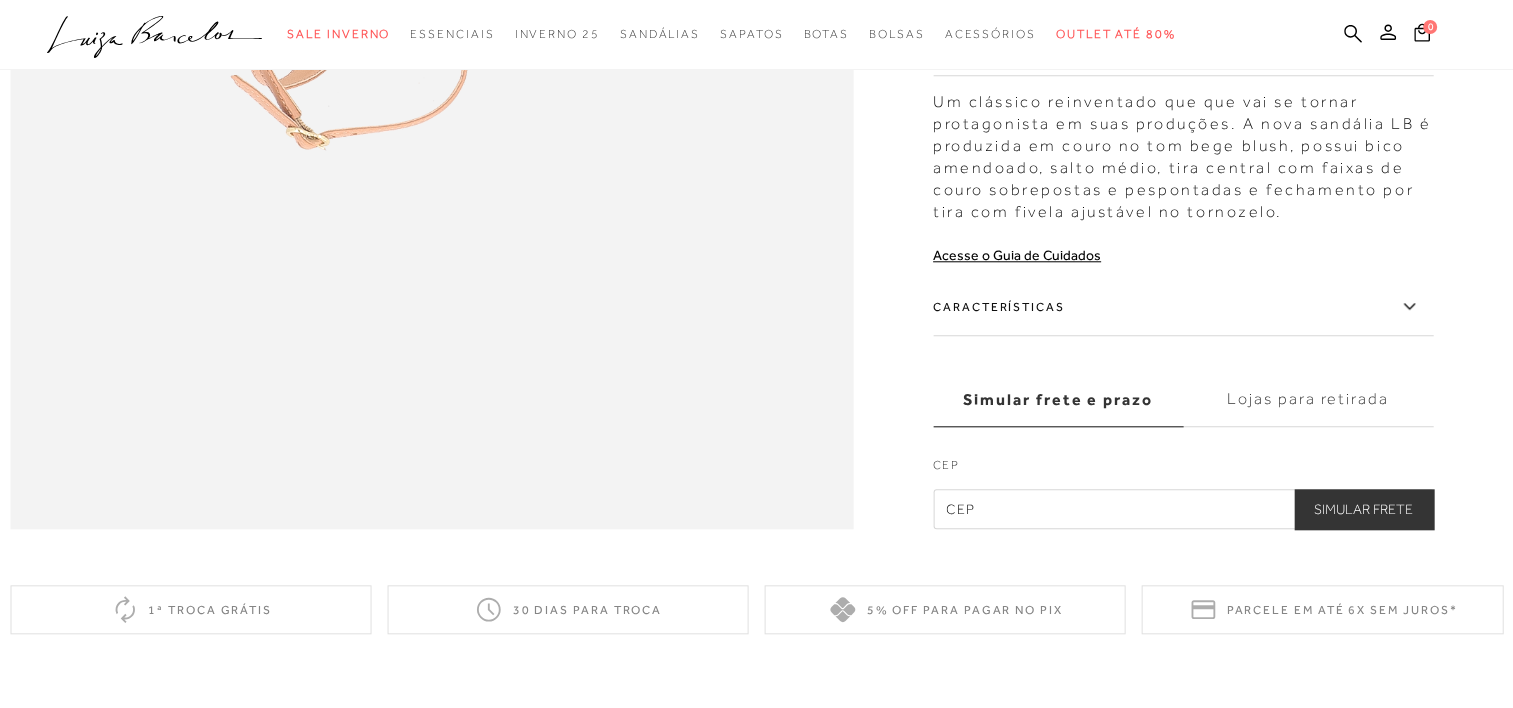 click at bounding box center (1409, 306) 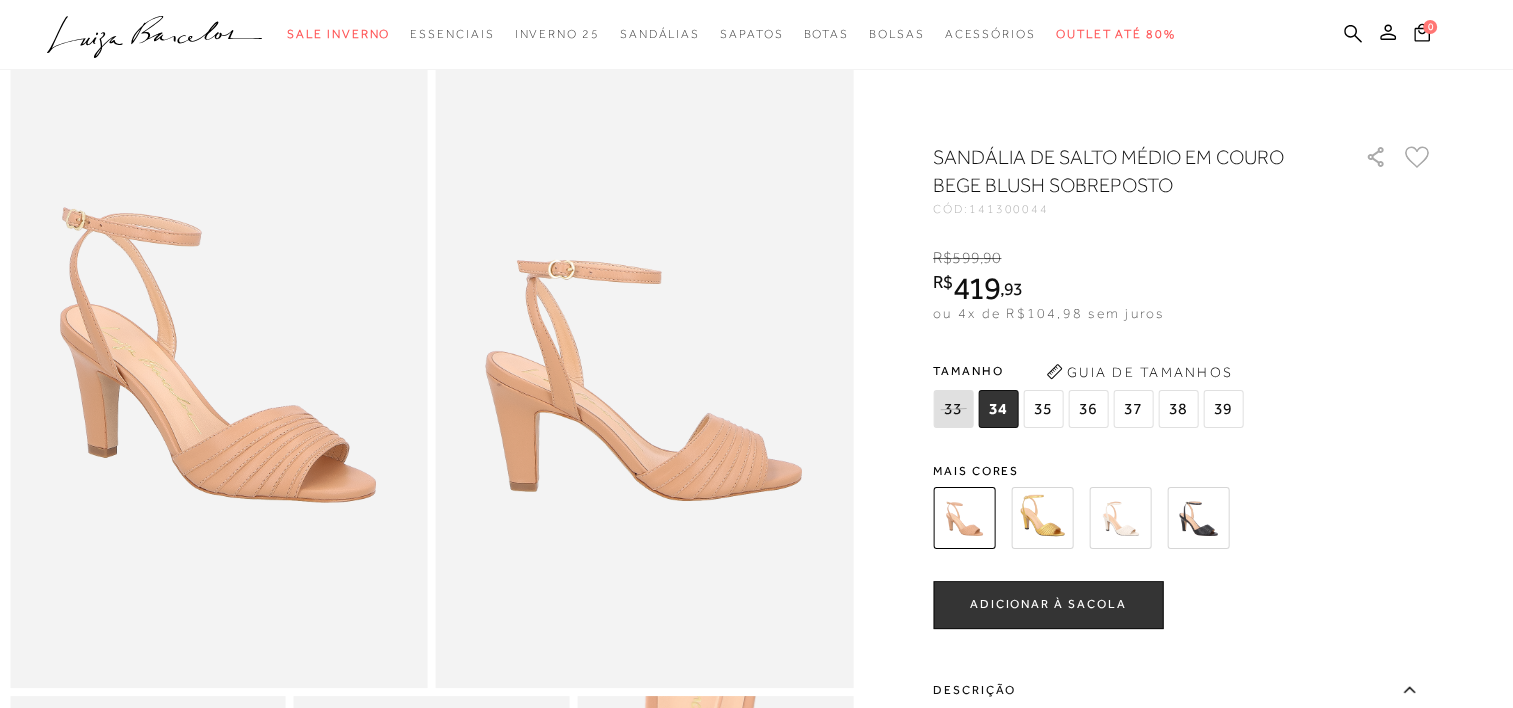 scroll, scrollTop: 0, scrollLeft: 0, axis: both 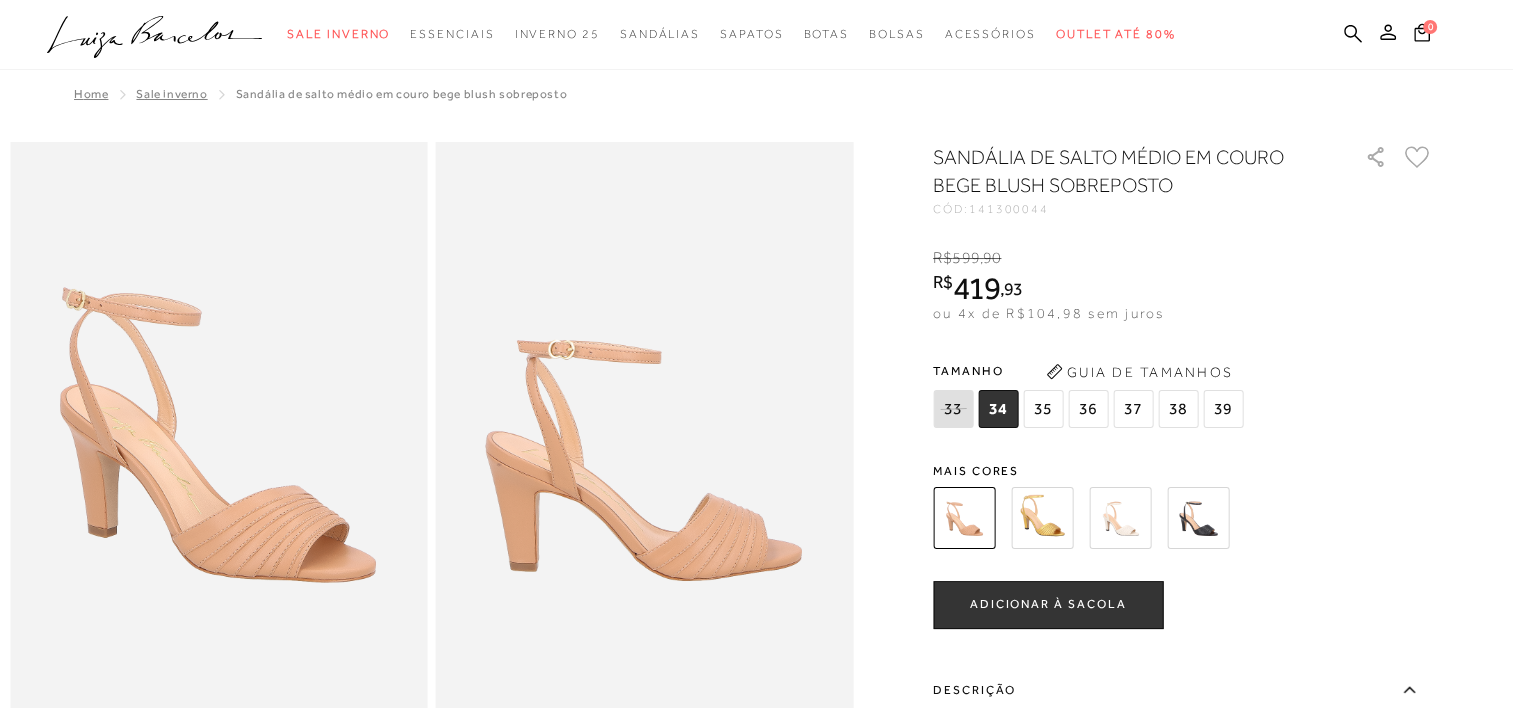 click at bounding box center [1120, 518] 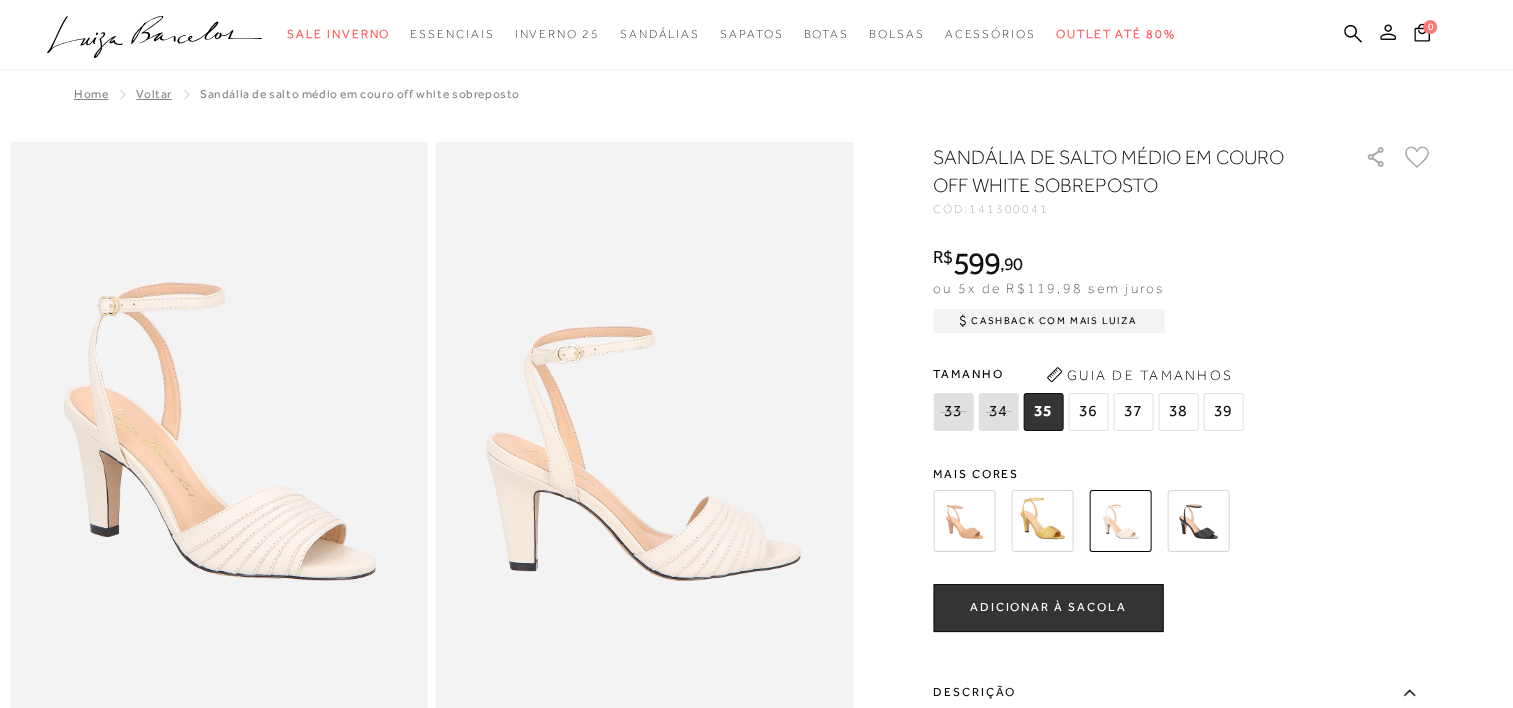 click at bounding box center (1388, 32) 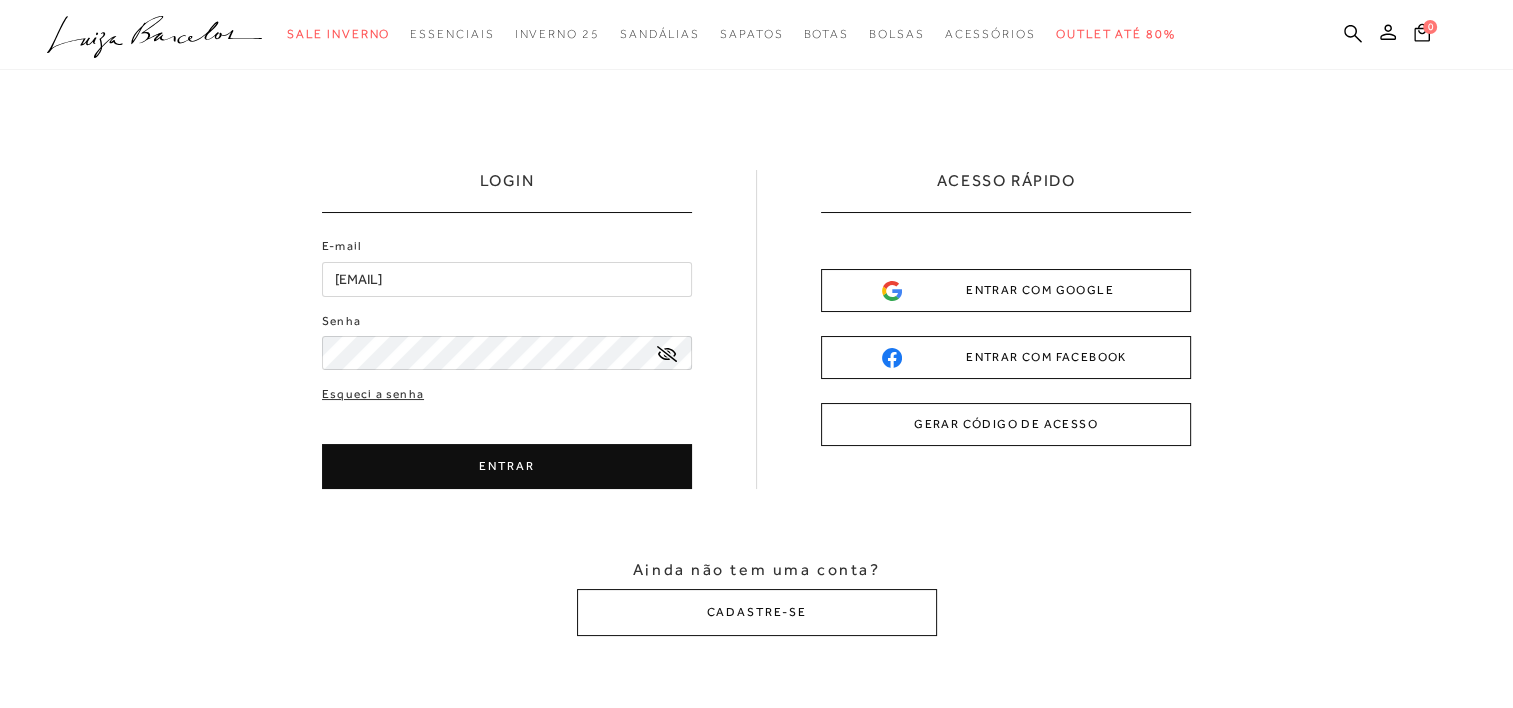 scroll, scrollTop: 0, scrollLeft: 0, axis: both 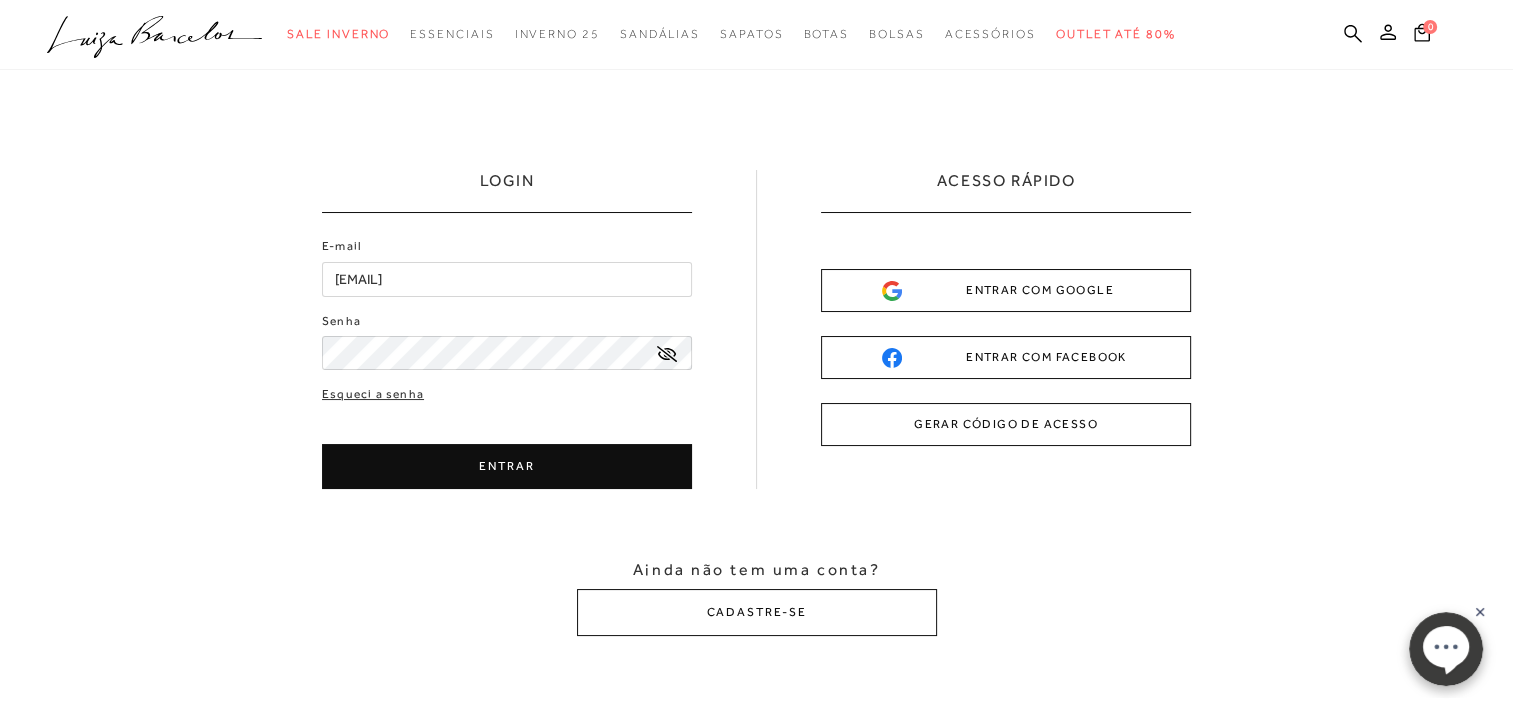 click on "ENTRAR" at bounding box center [507, 466] 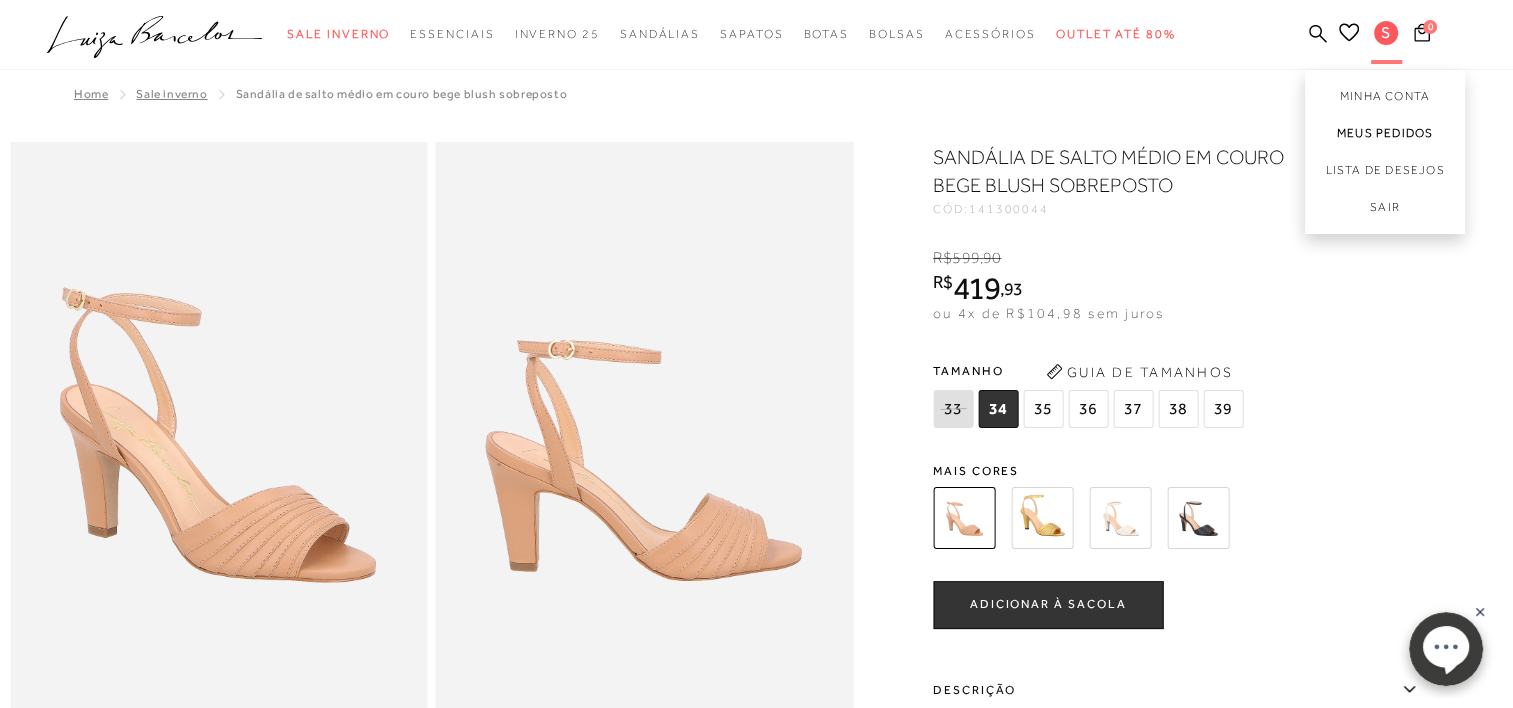 click on "Meus Pedidos" at bounding box center (1385, 133) 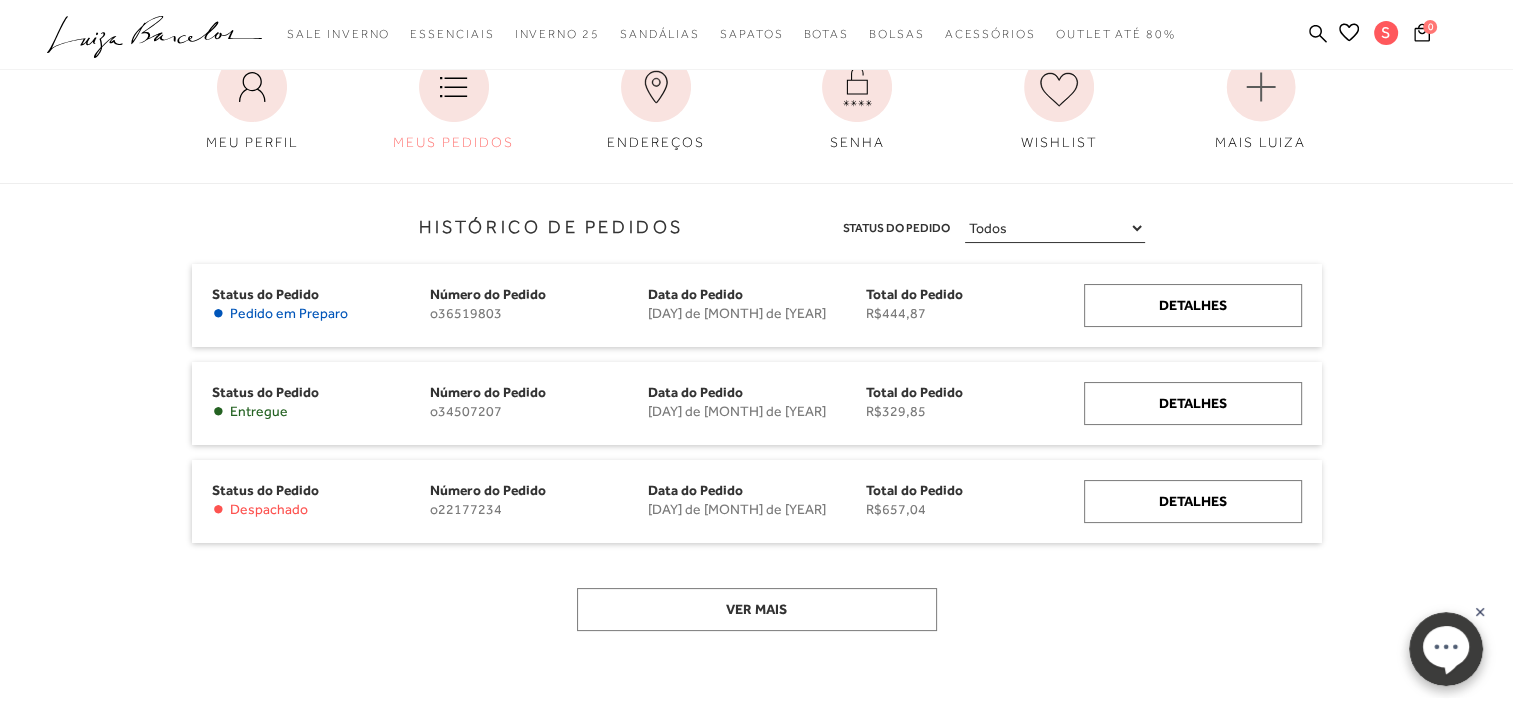 scroll, scrollTop: 160, scrollLeft: 0, axis: vertical 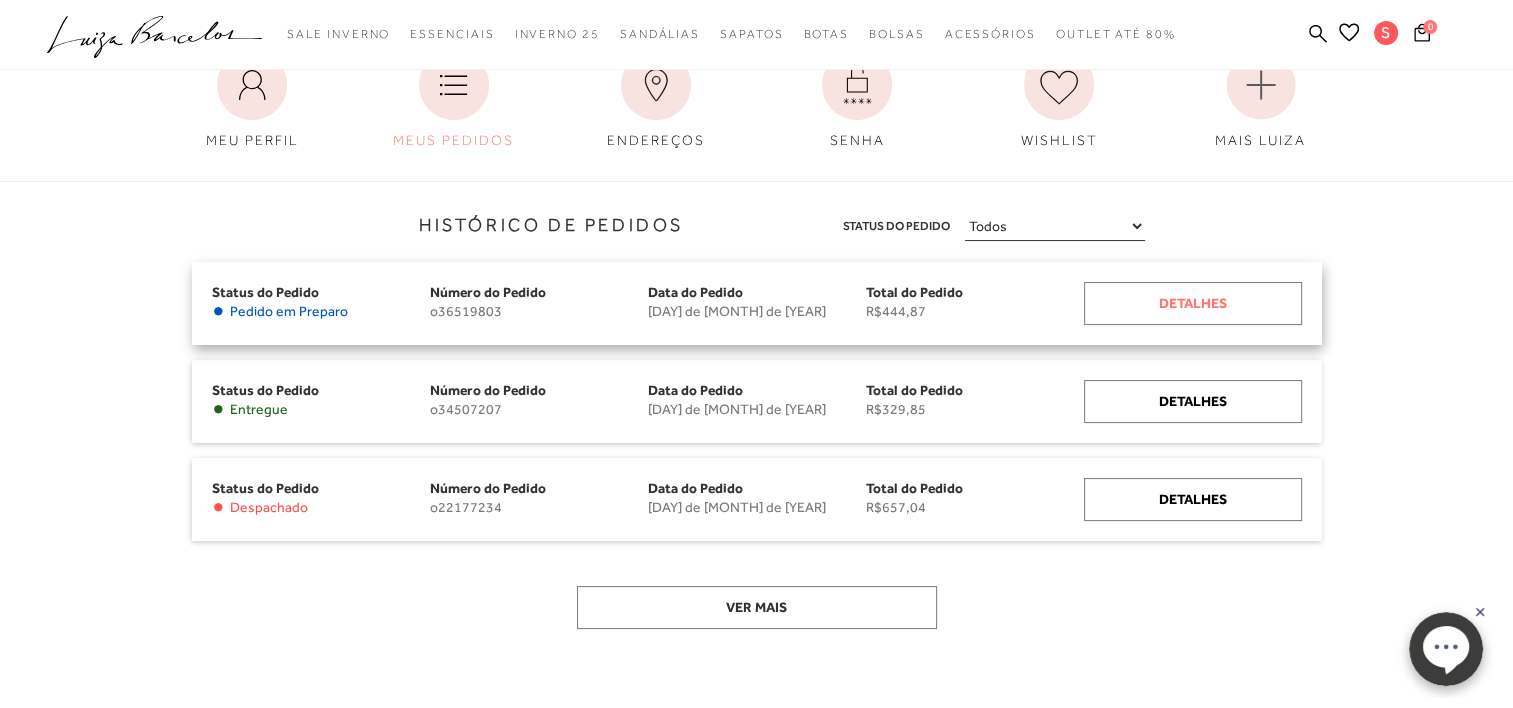 click on "Detalhes" at bounding box center (1193, 303) 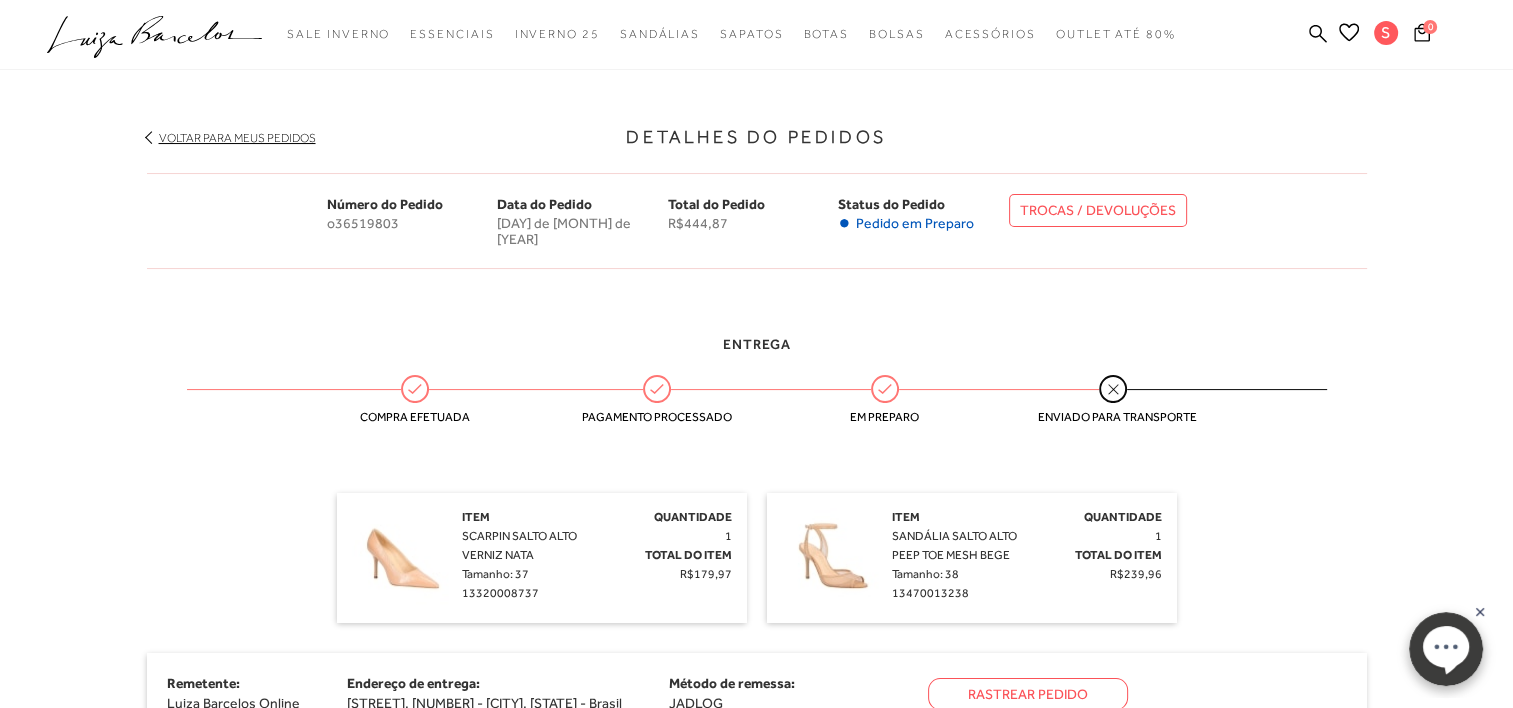 scroll, scrollTop: 240, scrollLeft: 0, axis: vertical 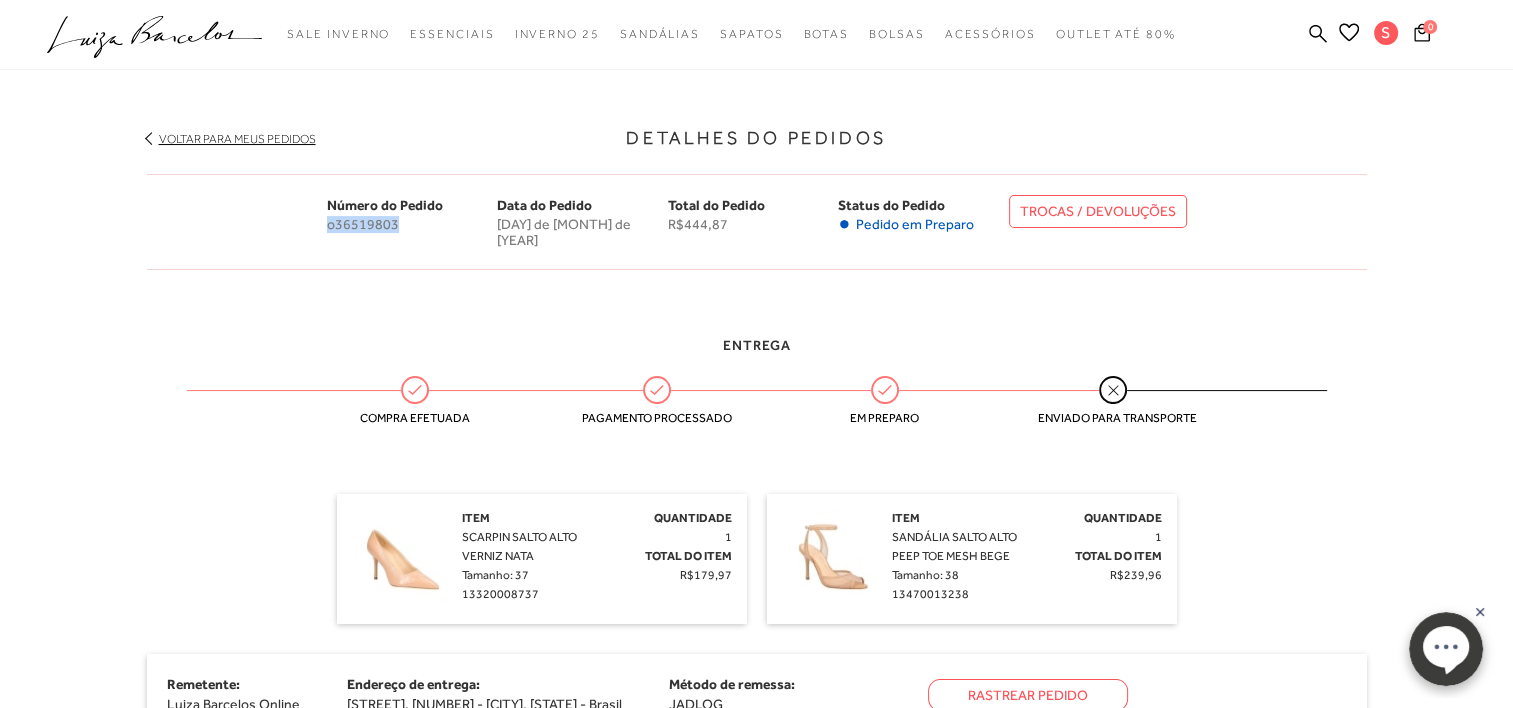 drag, startPoint x: 326, startPoint y: 228, endPoint x: 431, endPoint y: 230, distance: 105.01904 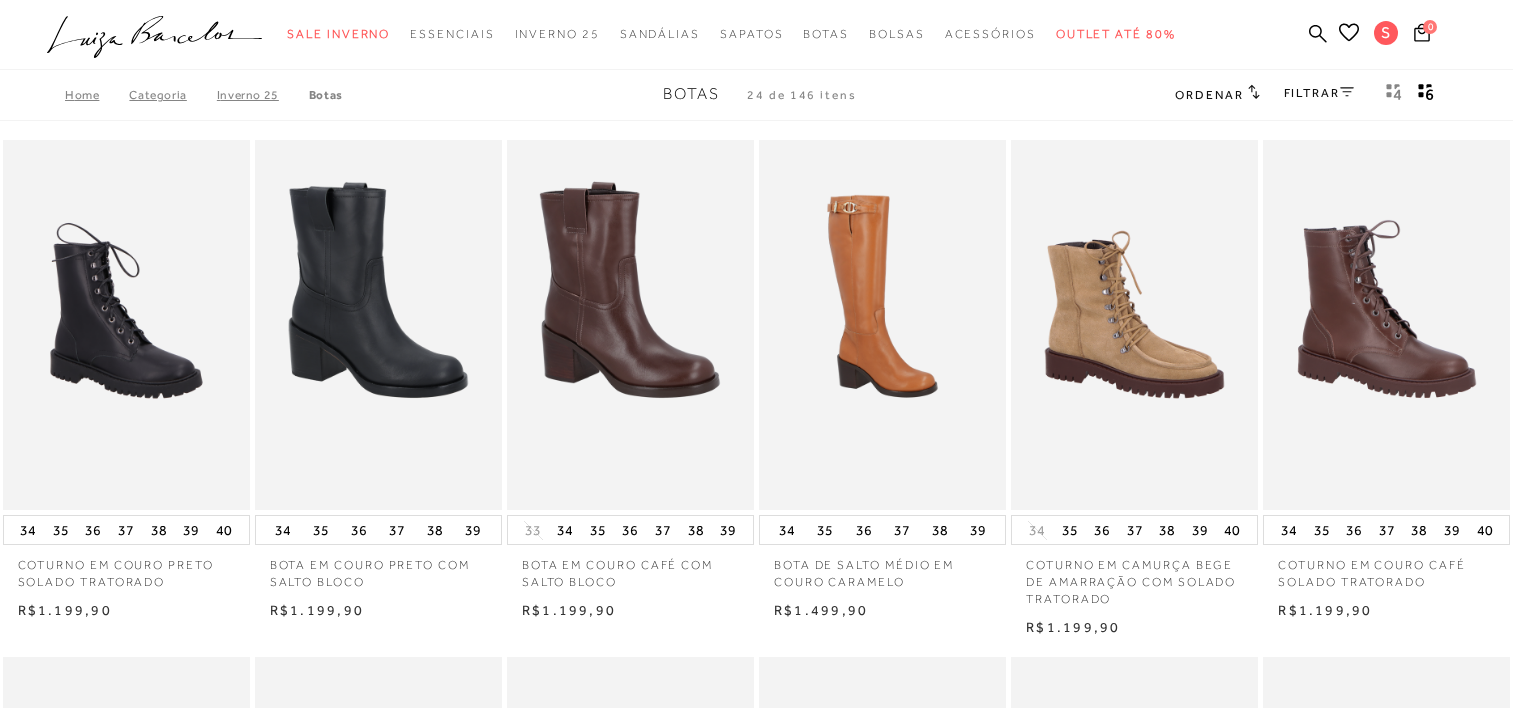 scroll, scrollTop: 0, scrollLeft: 0, axis: both 